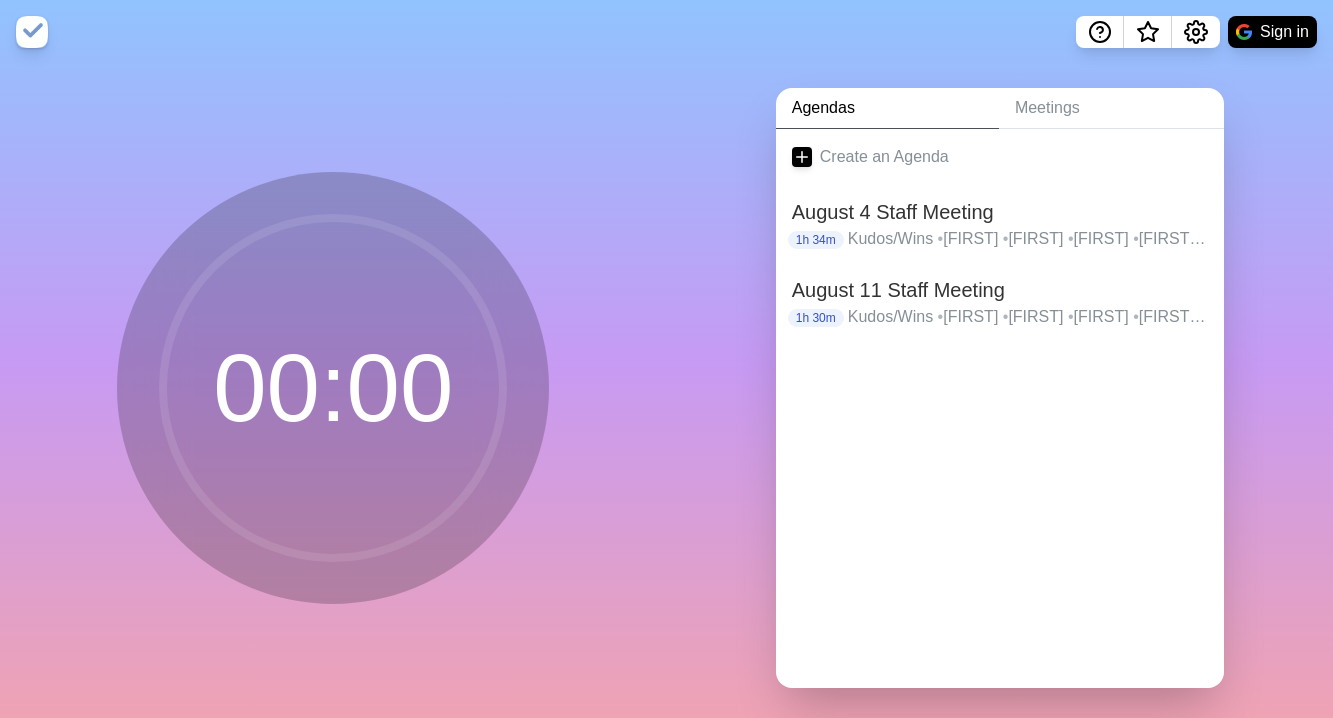 scroll, scrollTop: 0, scrollLeft: 0, axis: both 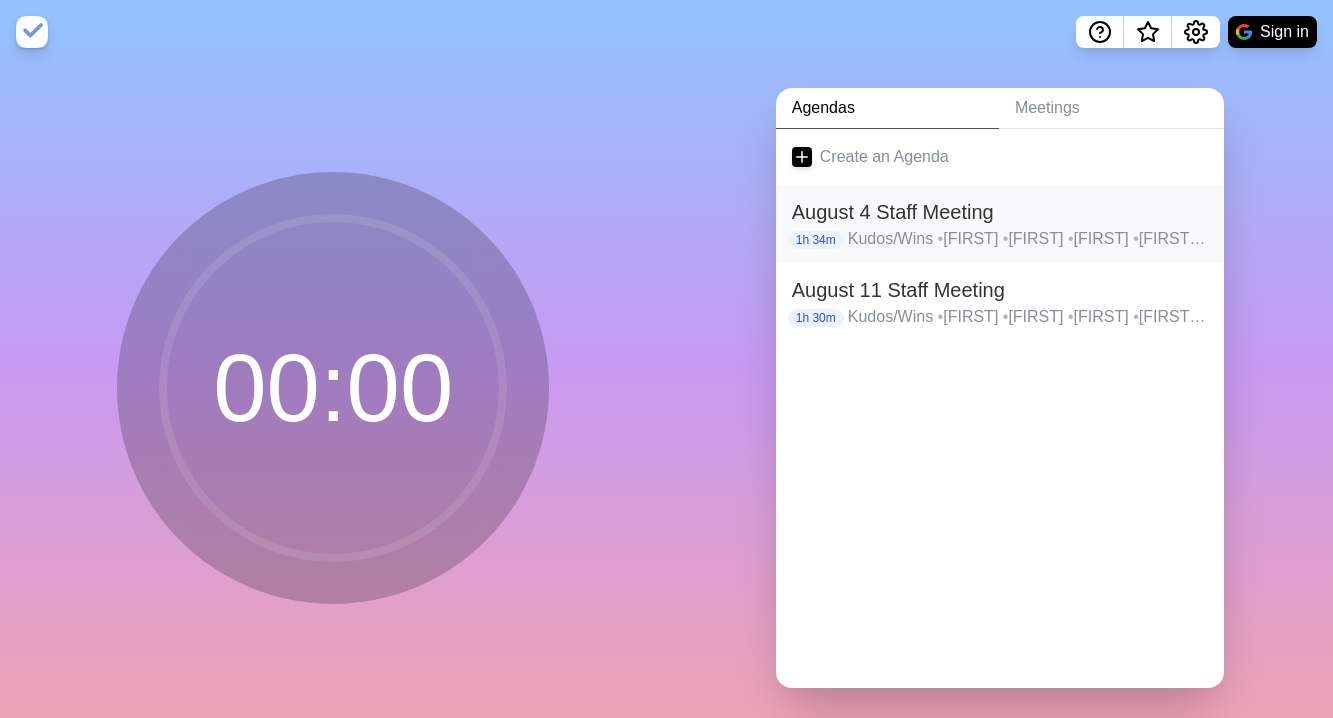 click on "•" at bounding box center (941, 238) 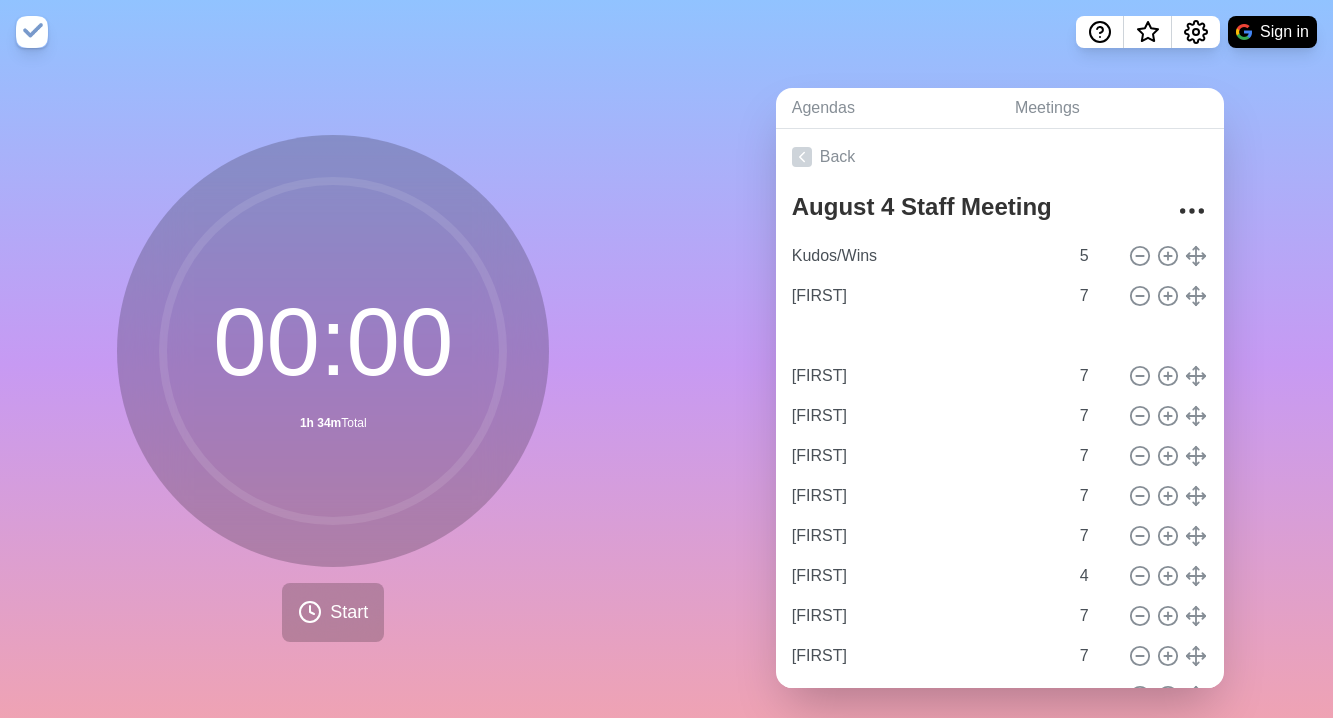 type 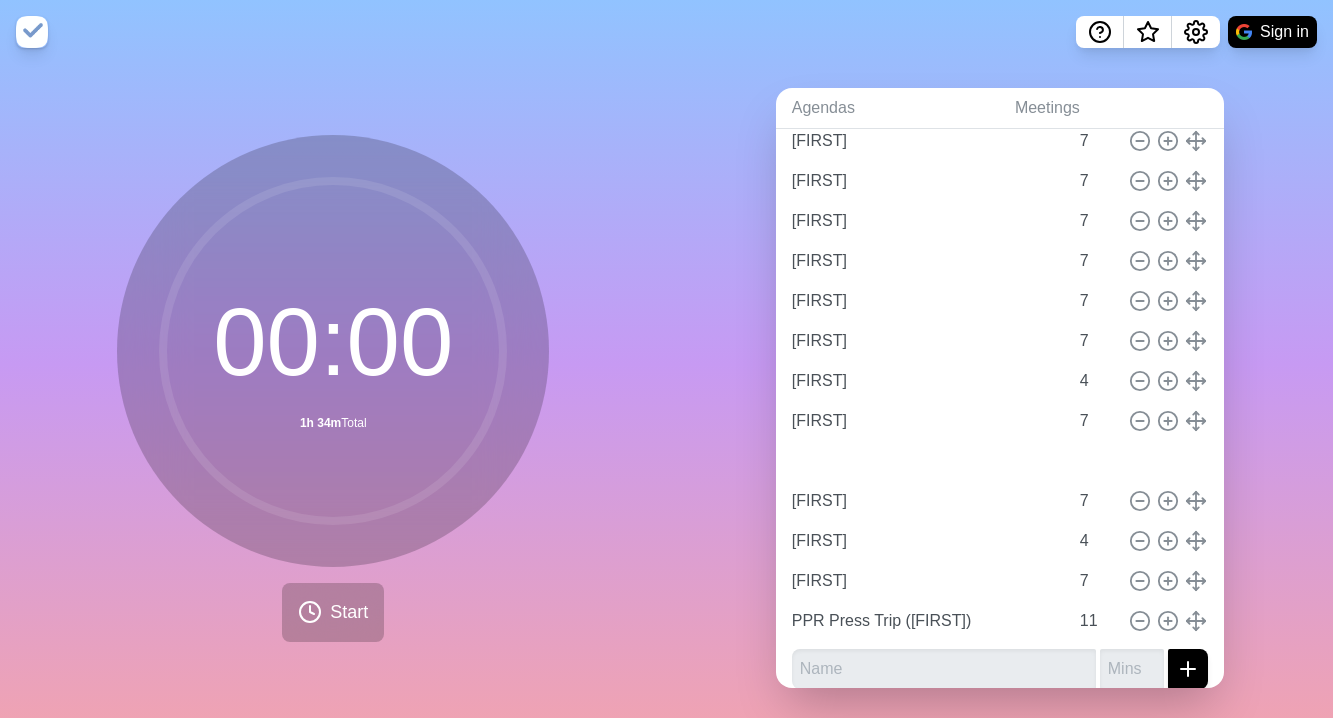 scroll, scrollTop: 162, scrollLeft: 0, axis: vertical 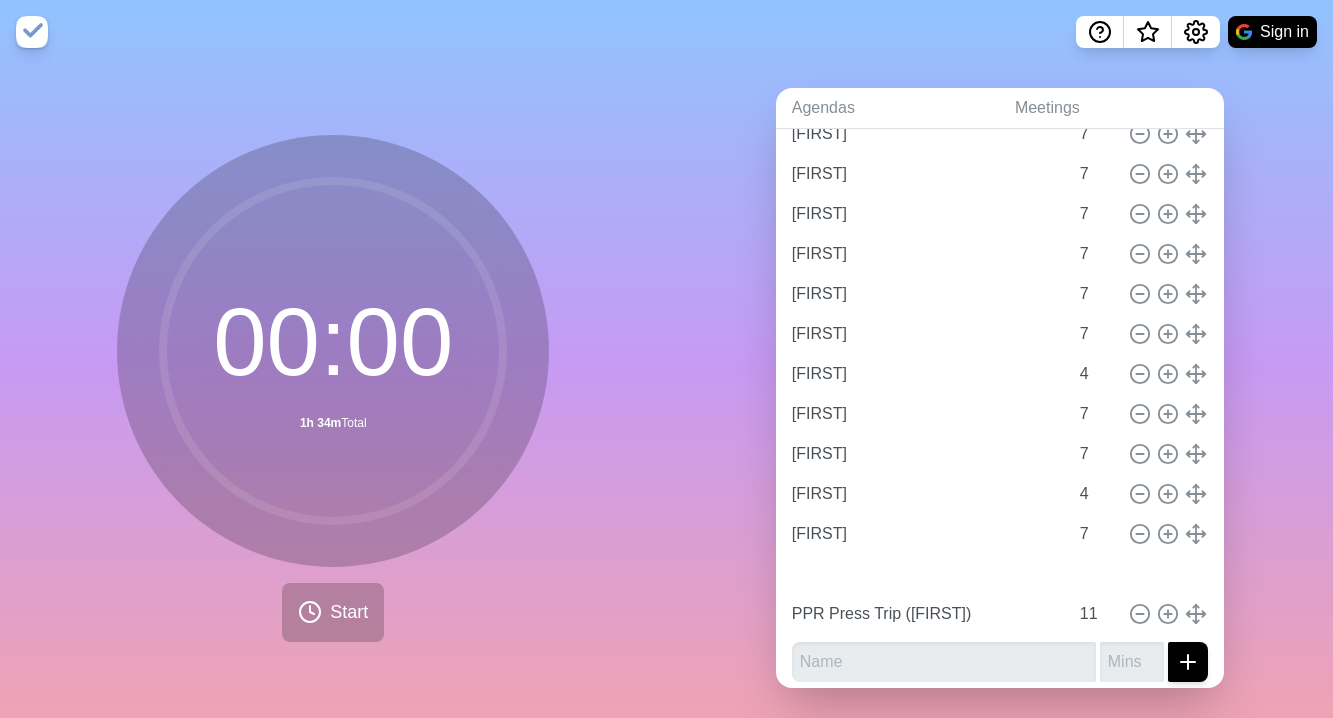 type on "[FIRST]" 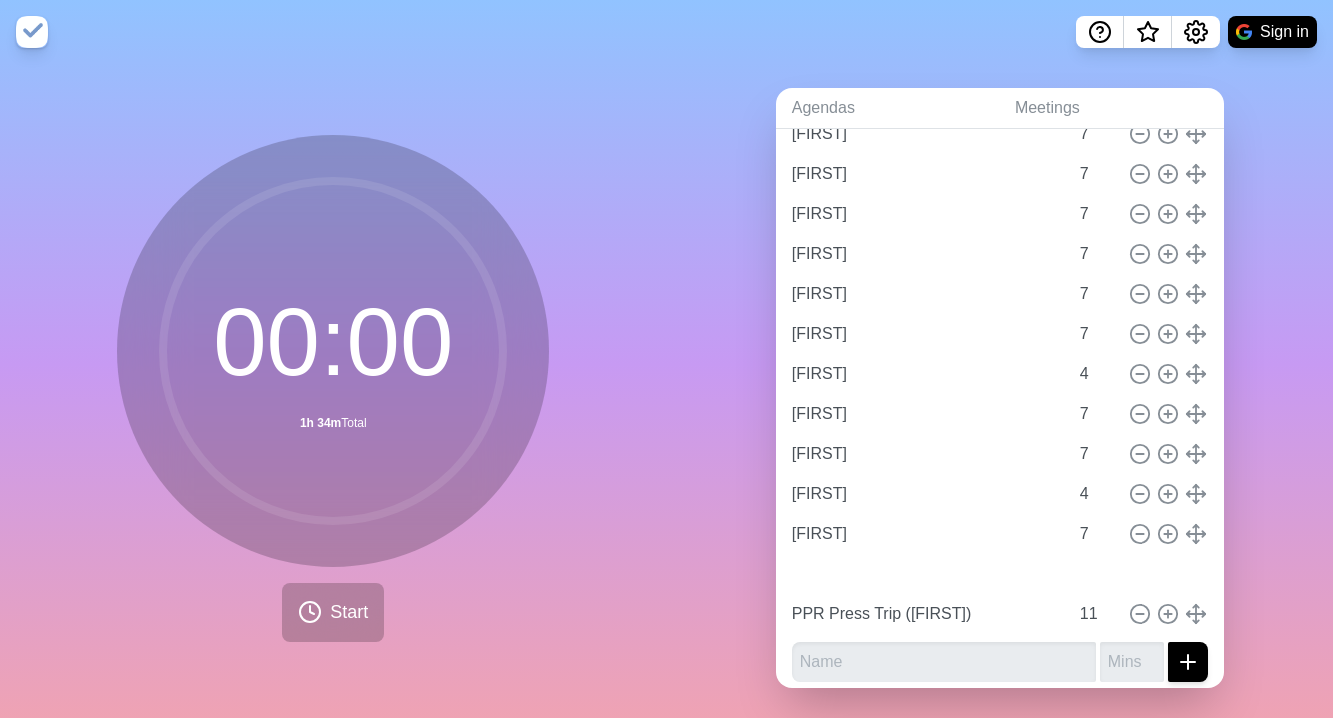 type on "[FIRST]" 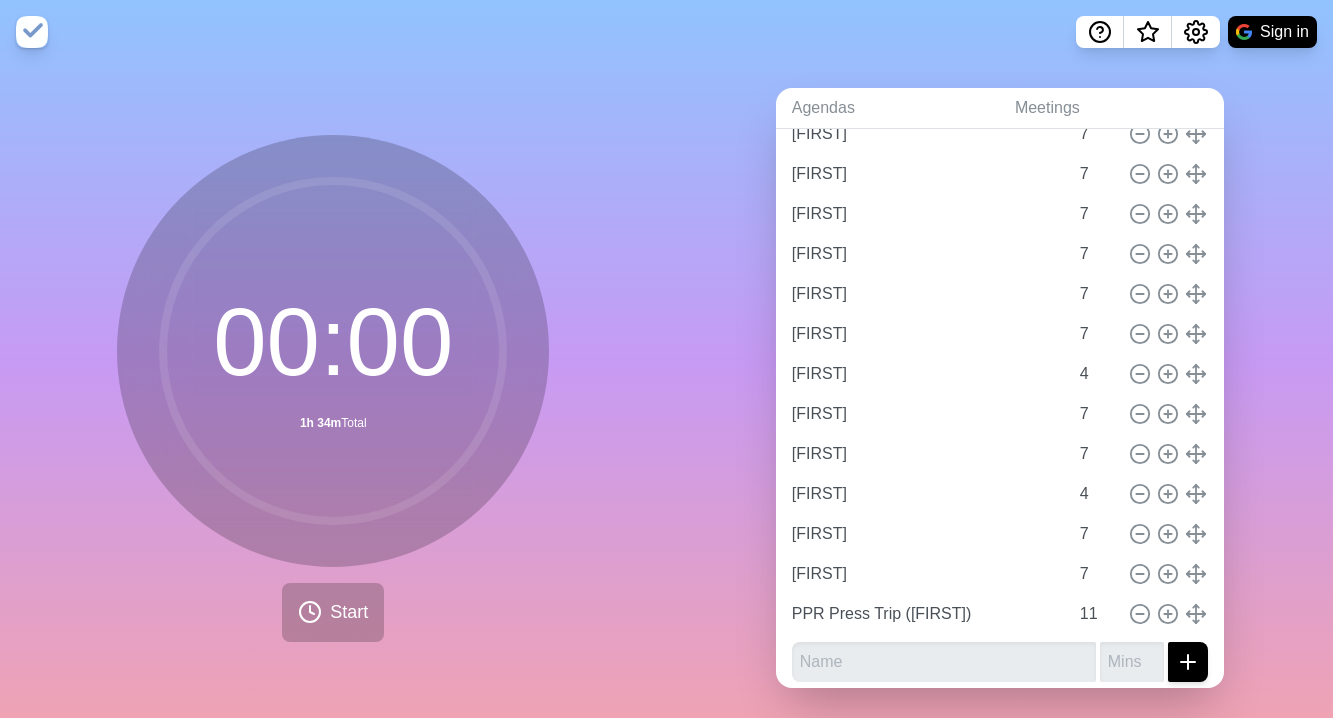 click on "Agendas   Meetings
Back     August 4 Staff Meeting           Kudos/Wins   5       [FIRST]   7       [FIRST]   7       [FIRST]   7       [FIRST]   7       [FIRST]   7       [FIRST]   7       [FIRST]   4       [FIRST]   7       [FIRST]   7       [FIRST]   4       [FIRST]   7       [FIRST]   7       PPR Press Trip ([FIRST])   11" at bounding box center (1000, 396) 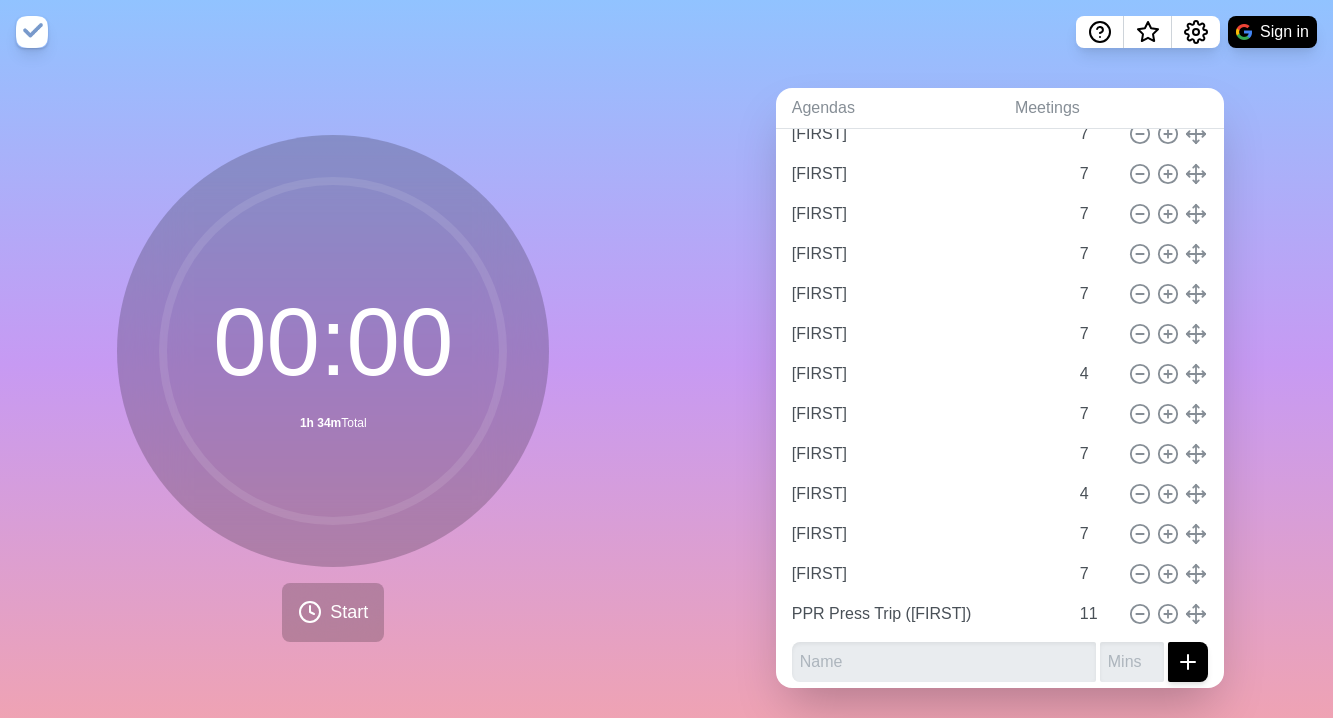 scroll, scrollTop: 0, scrollLeft: 0, axis: both 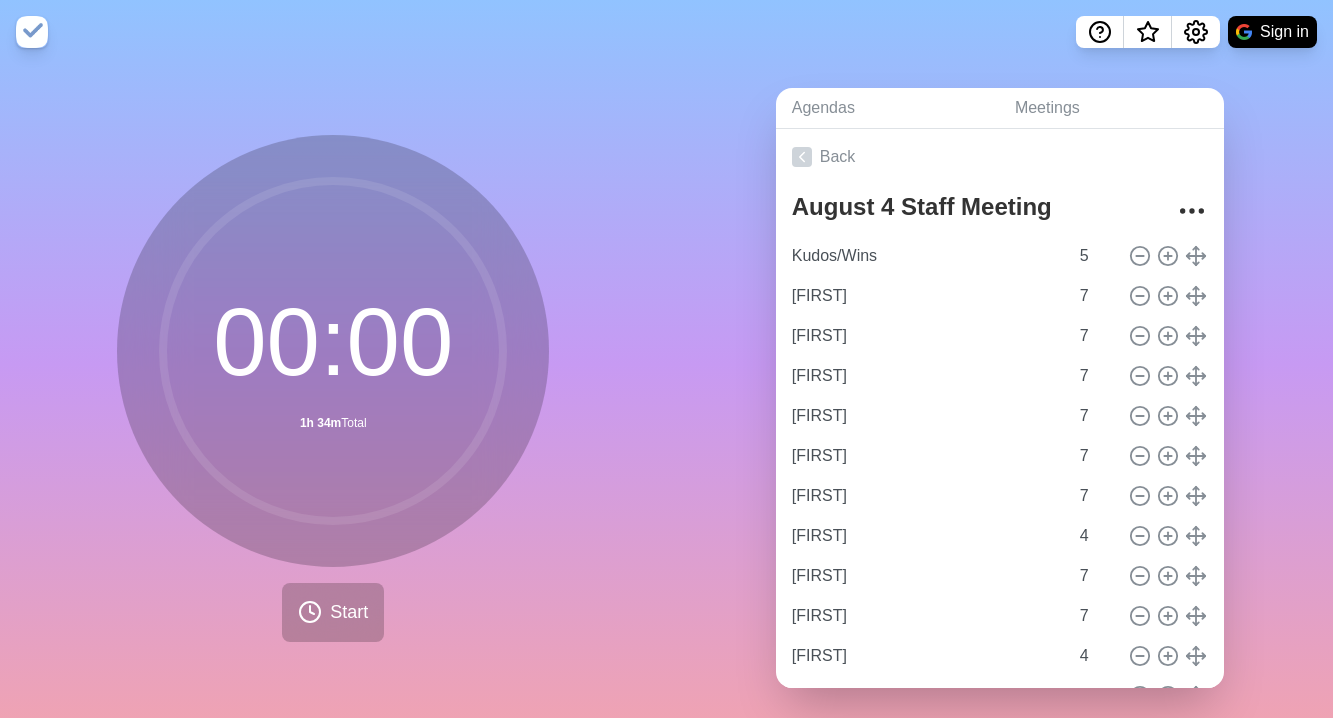 click on "Agendas   Meetings
Back     August 4 Staff Meeting           Kudos/Wins   5       [FIRST]   7       [FIRST]   7       [FIRST]   7       [FIRST]   7       [FIRST]   7       [FIRST]   7       [FIRST]   4       [FIRST]   7       [FIRST]   7       [FIRST]   4       [FIRST]   7       [FIRST]   7       PPR Press Trip ([FIRST])   11" at bounding box center (1000, 396) 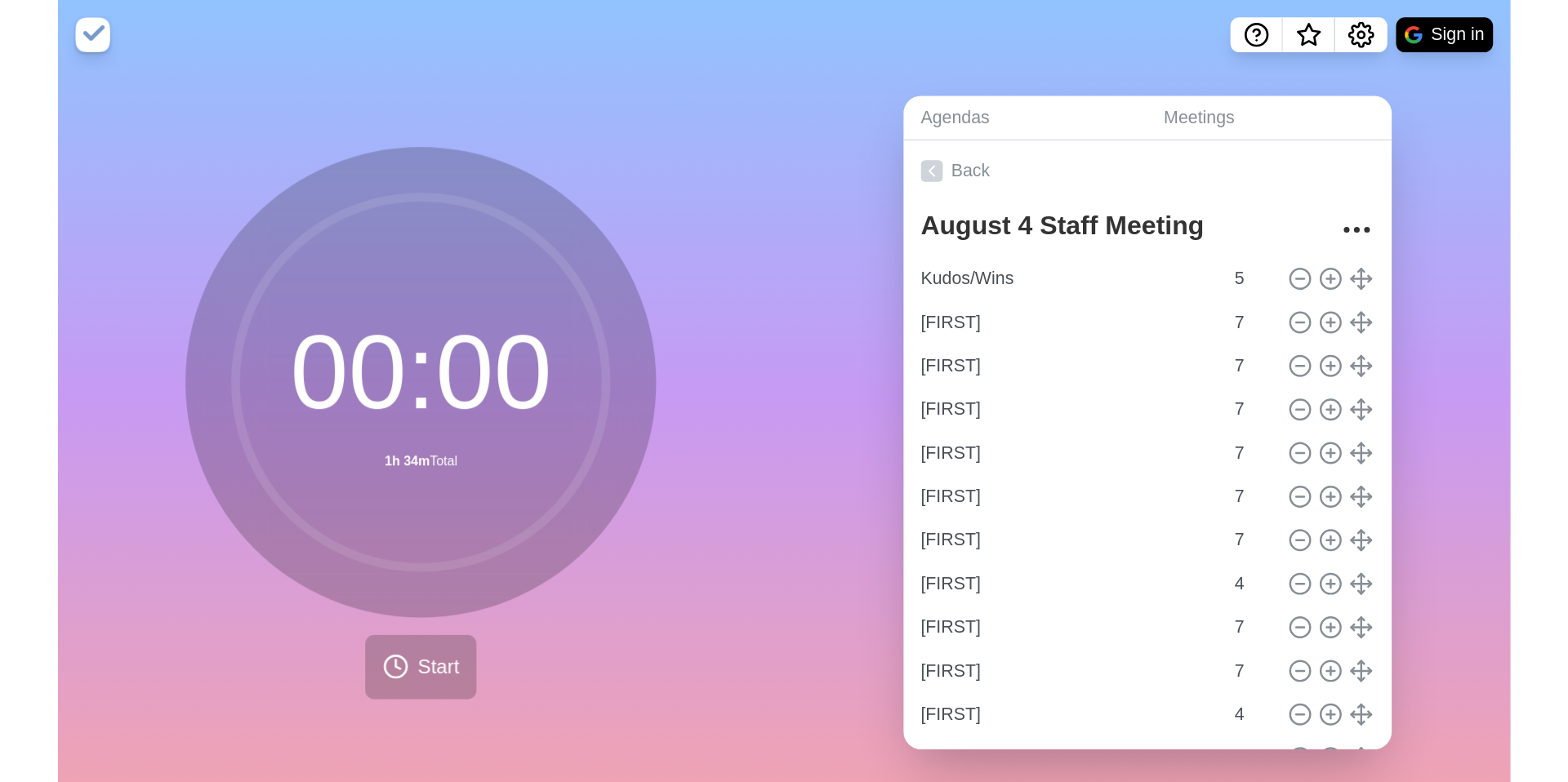 scroll, scrollTop: 0, scrollLeft: 0, axis: both 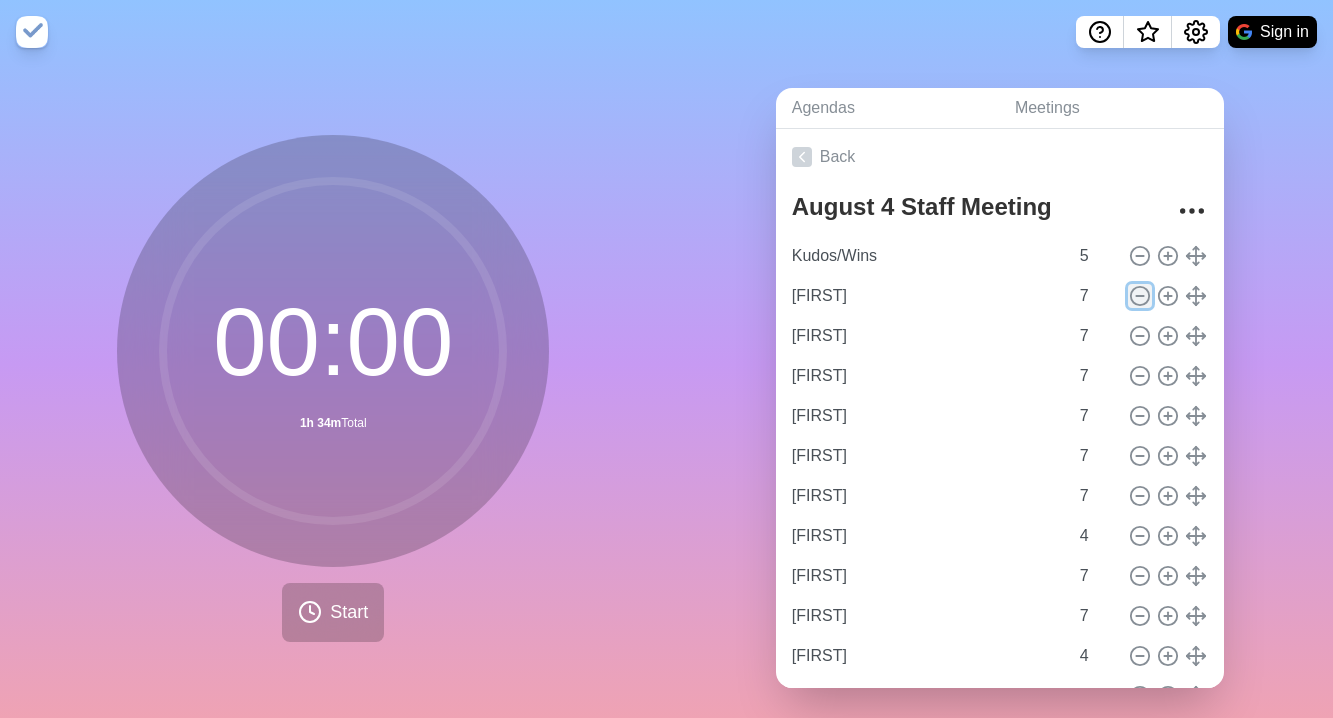 click 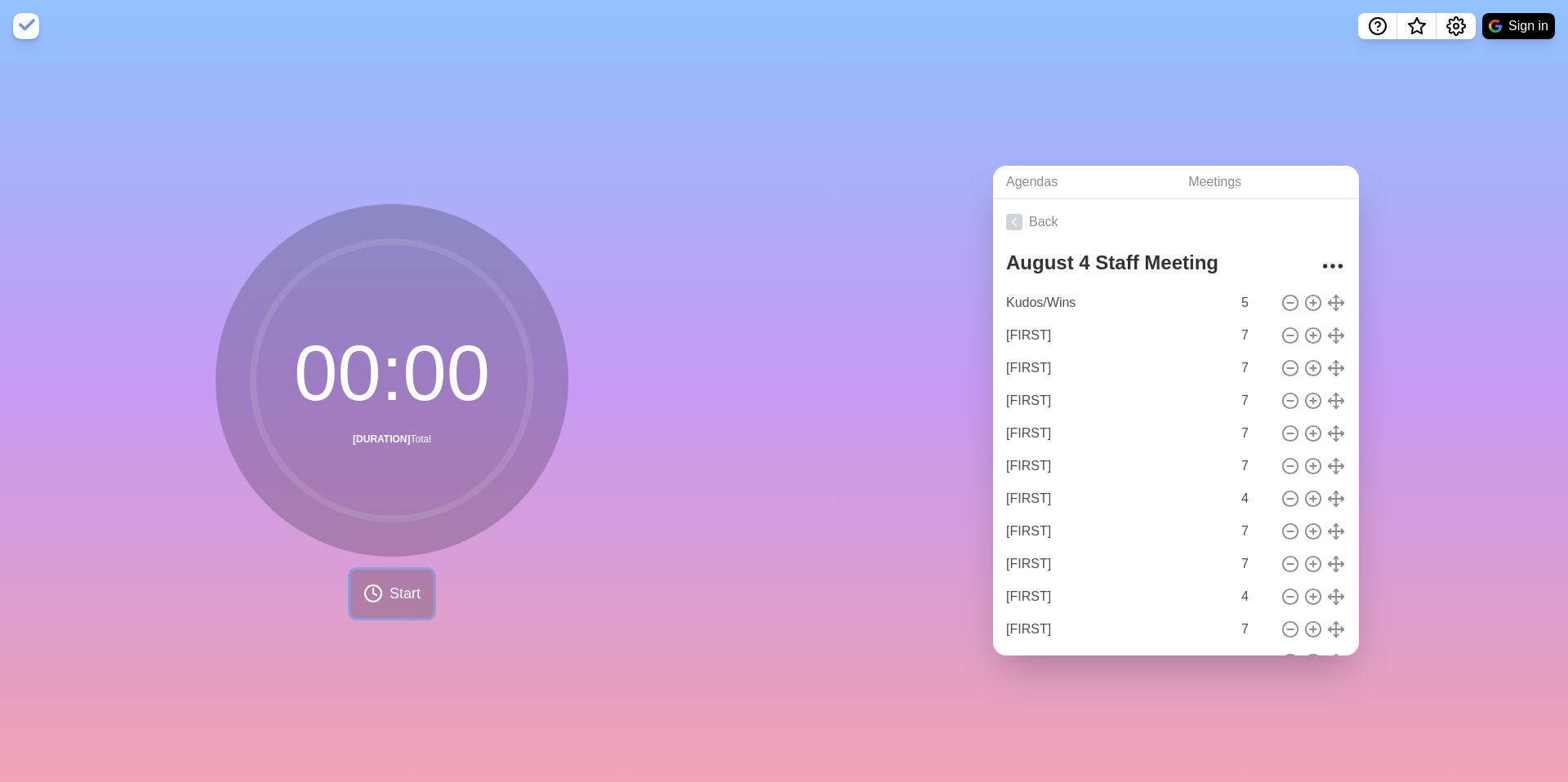 click on "Start" at bounding box center [405, 593] 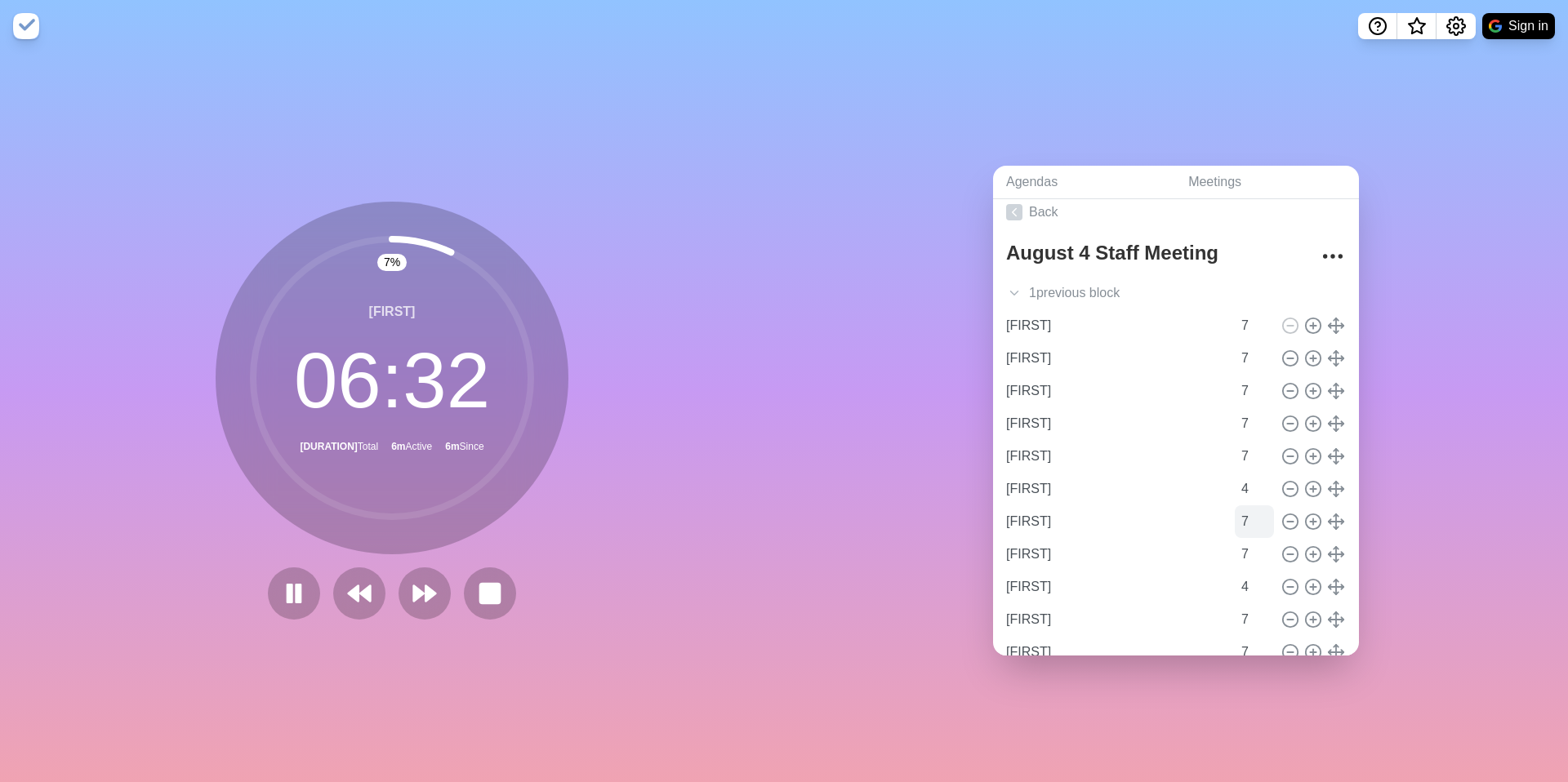 scroll, scrollTop: 0, scrollLeft: 0, axis: both 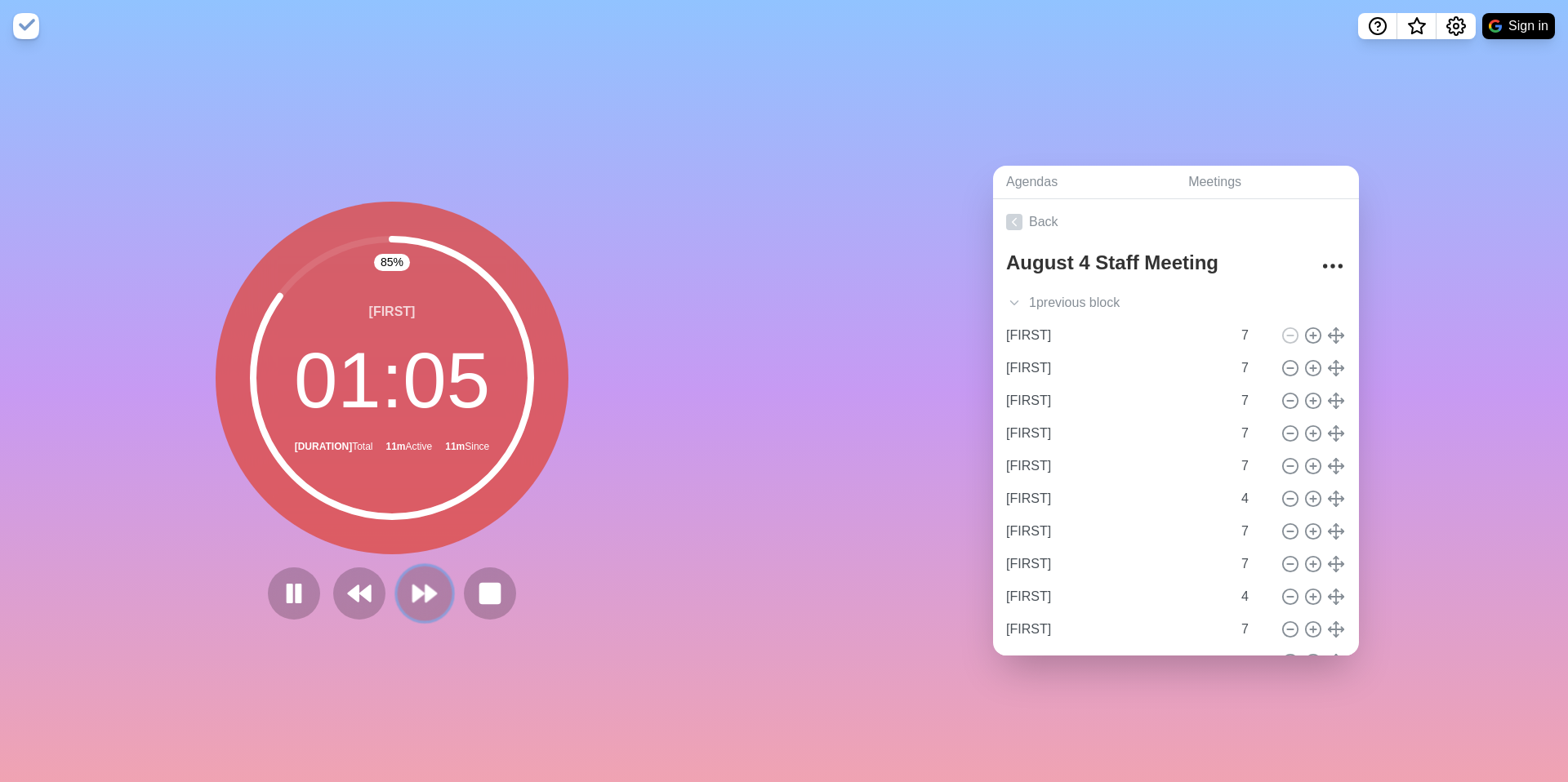 click 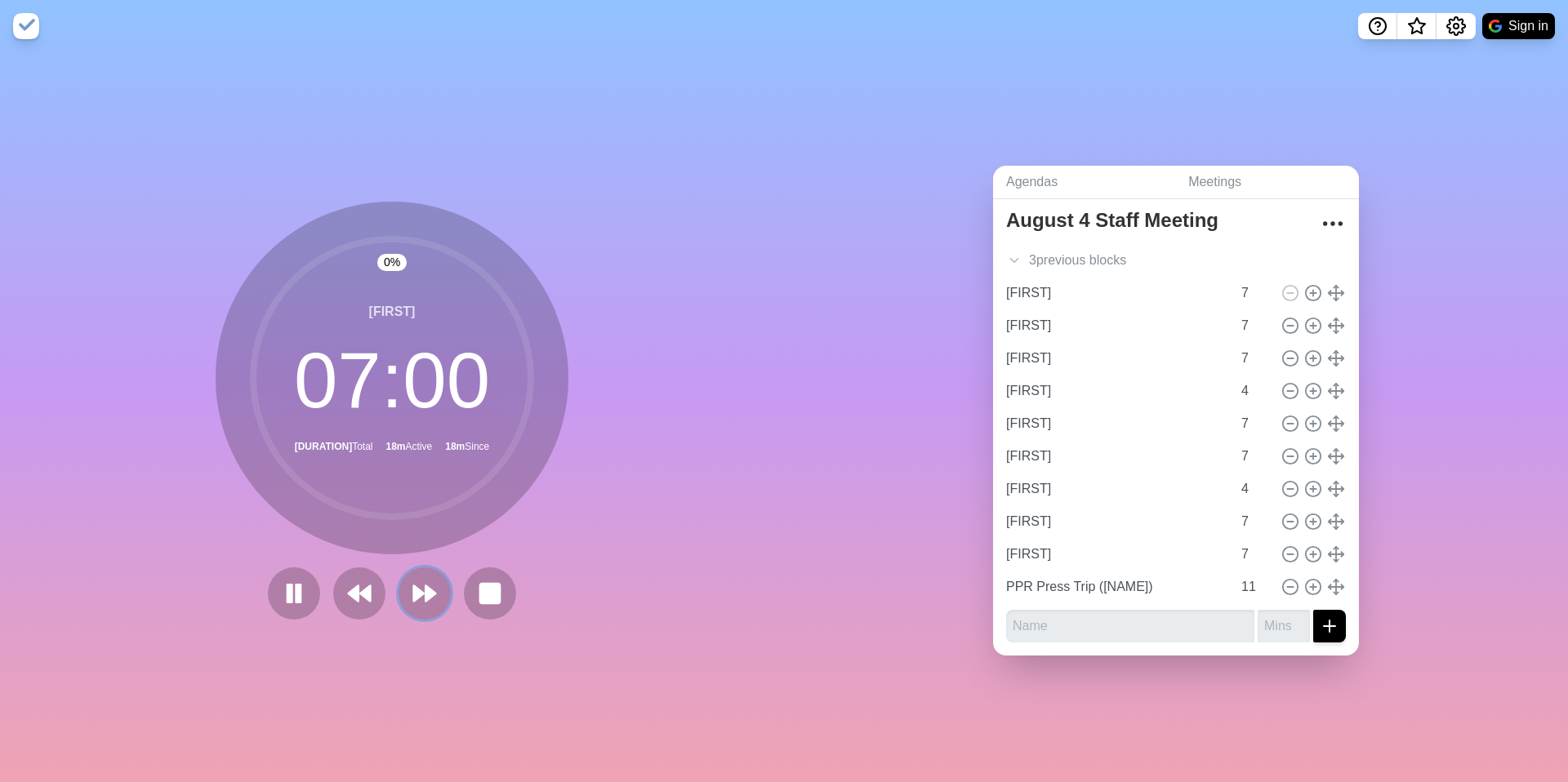 scroll, scrollTop: 42, scrollLeft: 0, axis: vertical 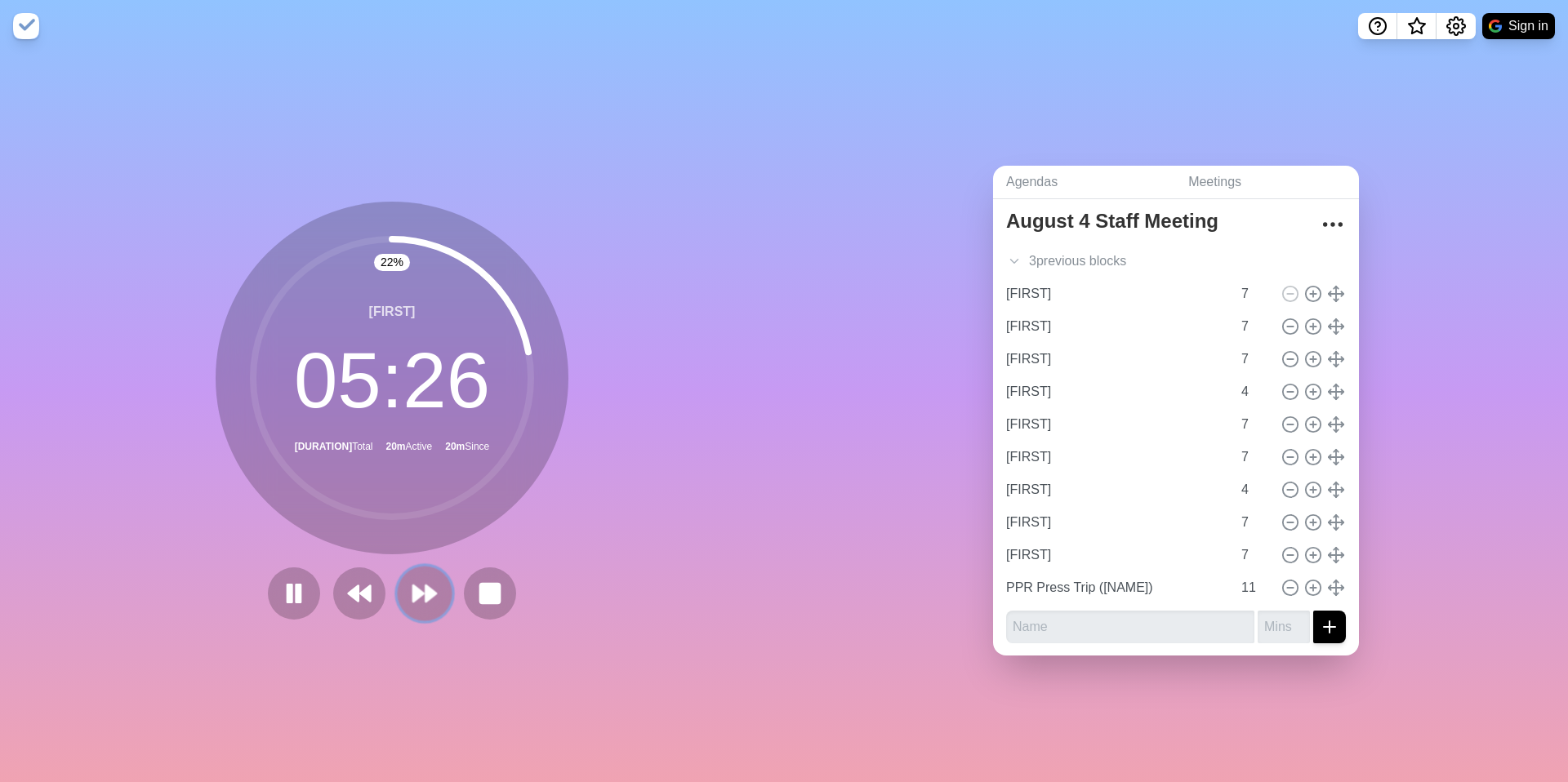 click at bounding box center (424, 593) 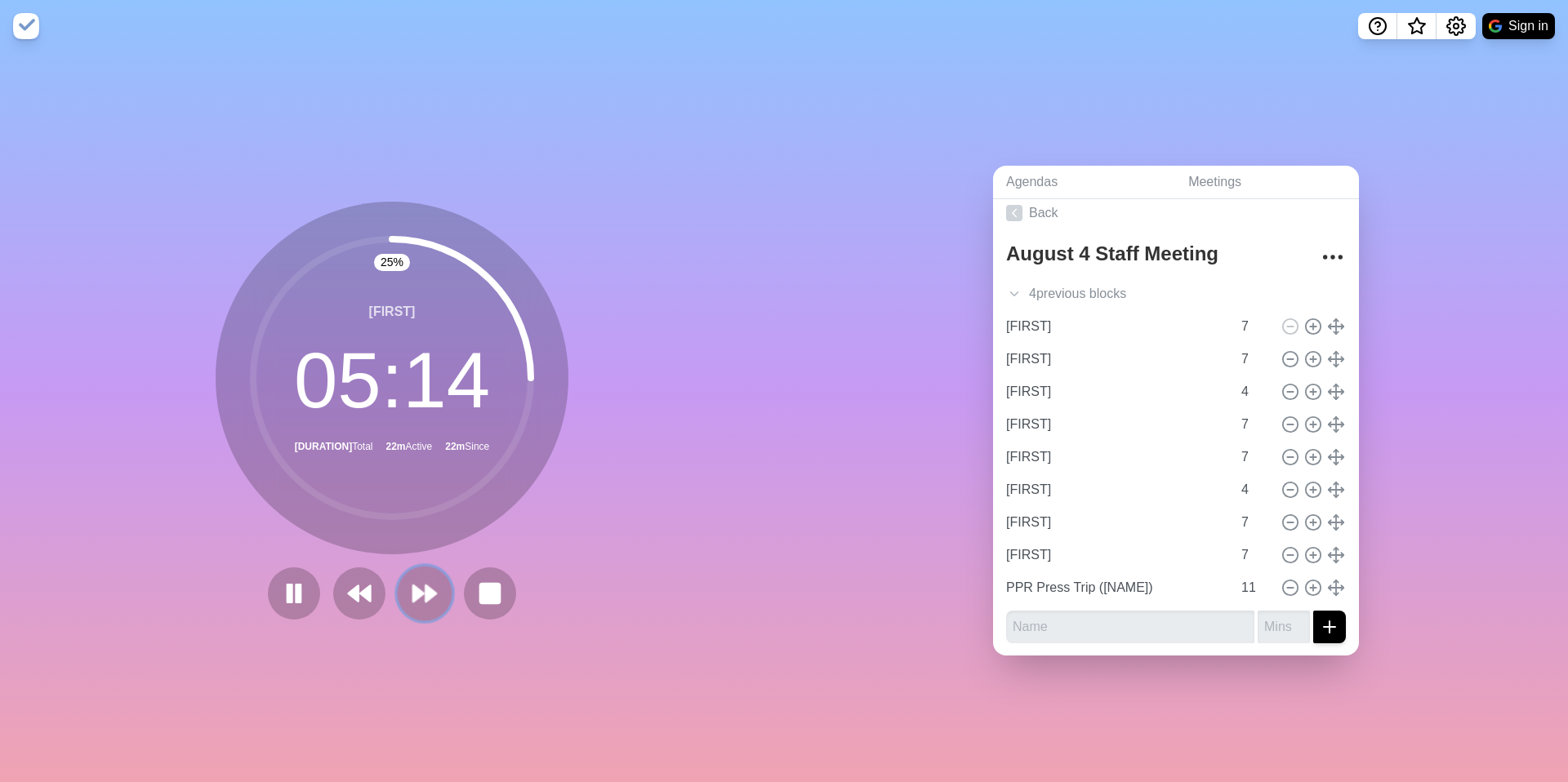 click at bounding box center (424, 593) 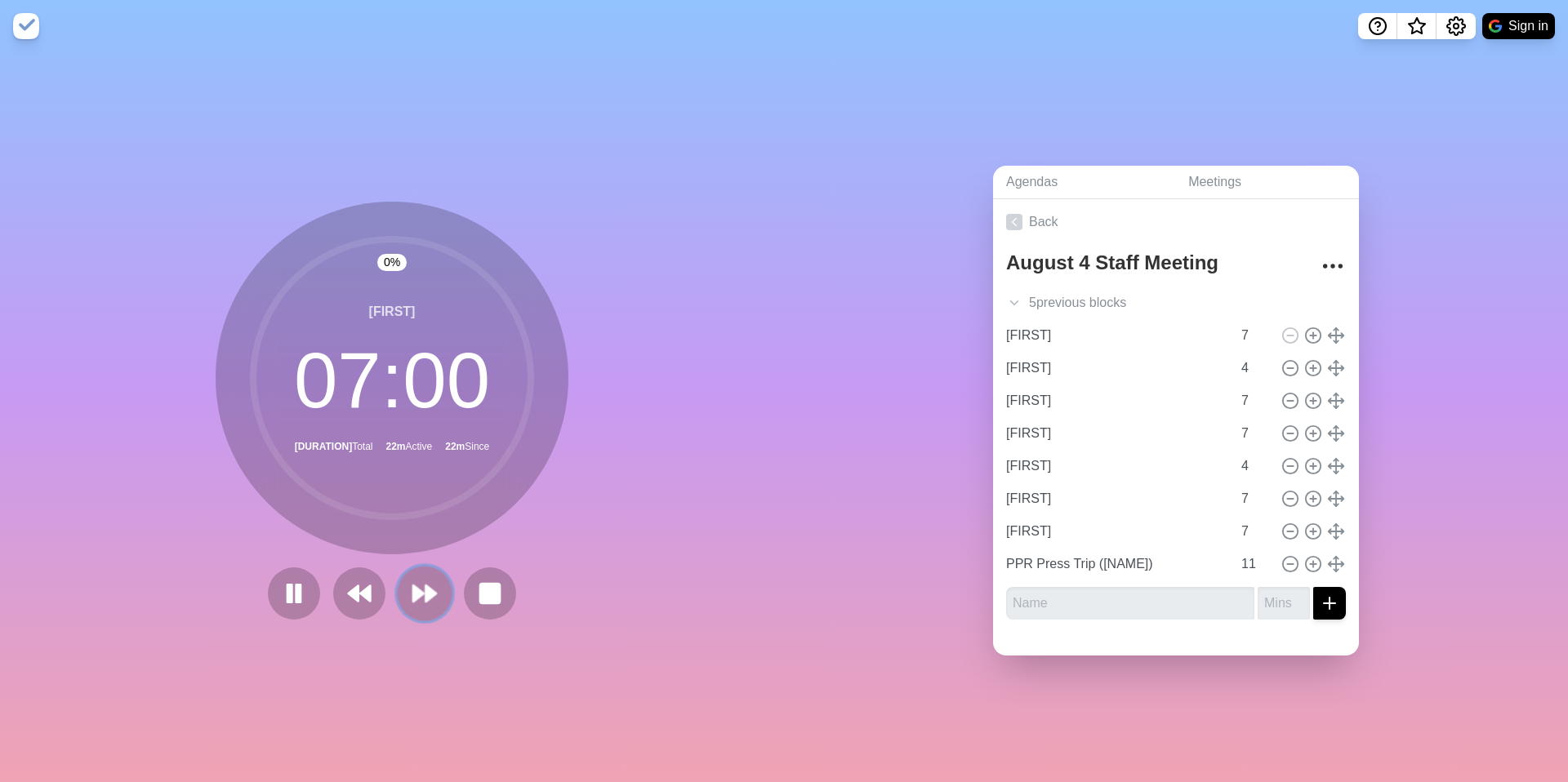 scroll, scrollTop: 0, scrollLeft: 0, axis: both 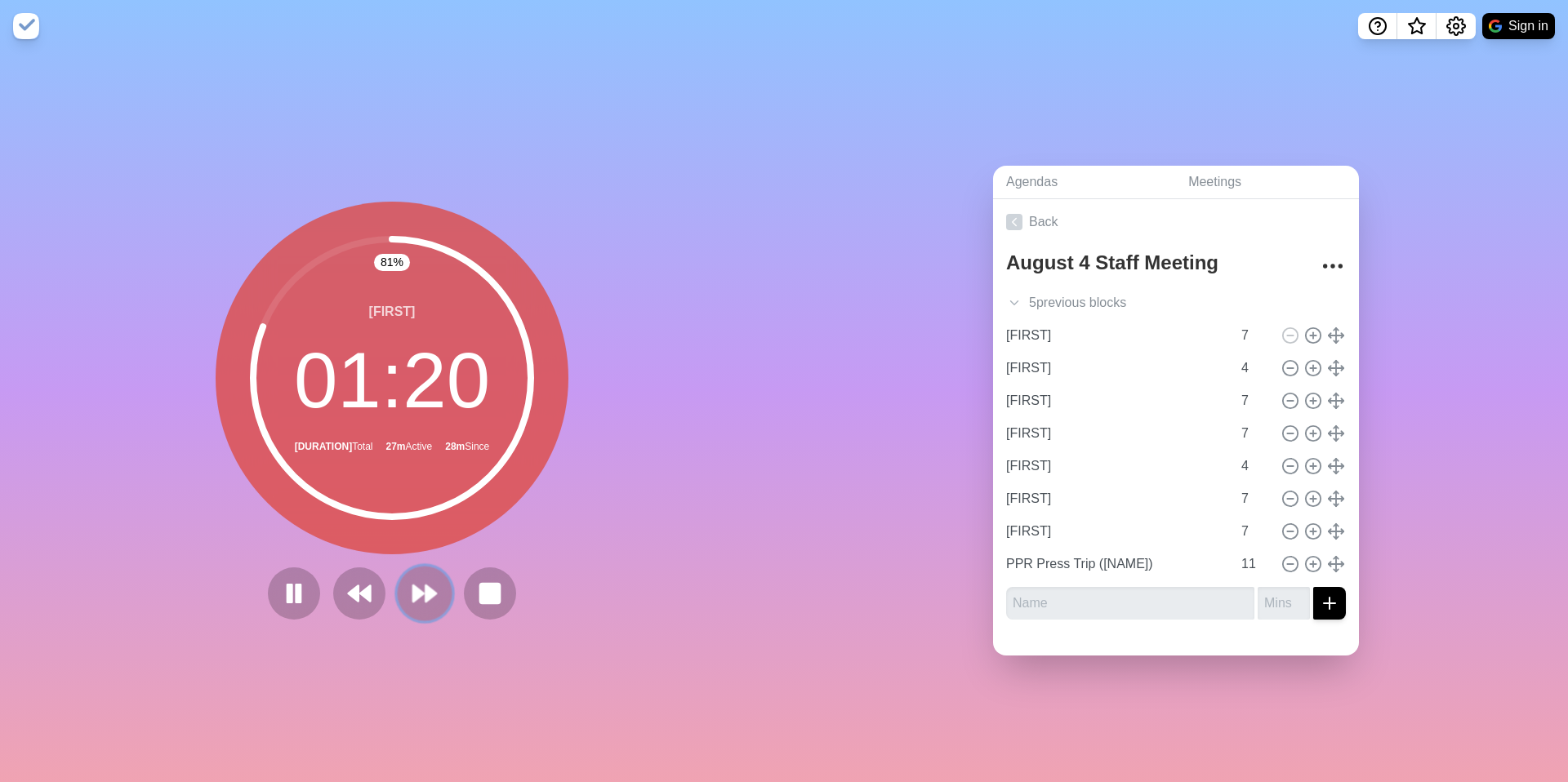 click at bounding box center (424, 593) 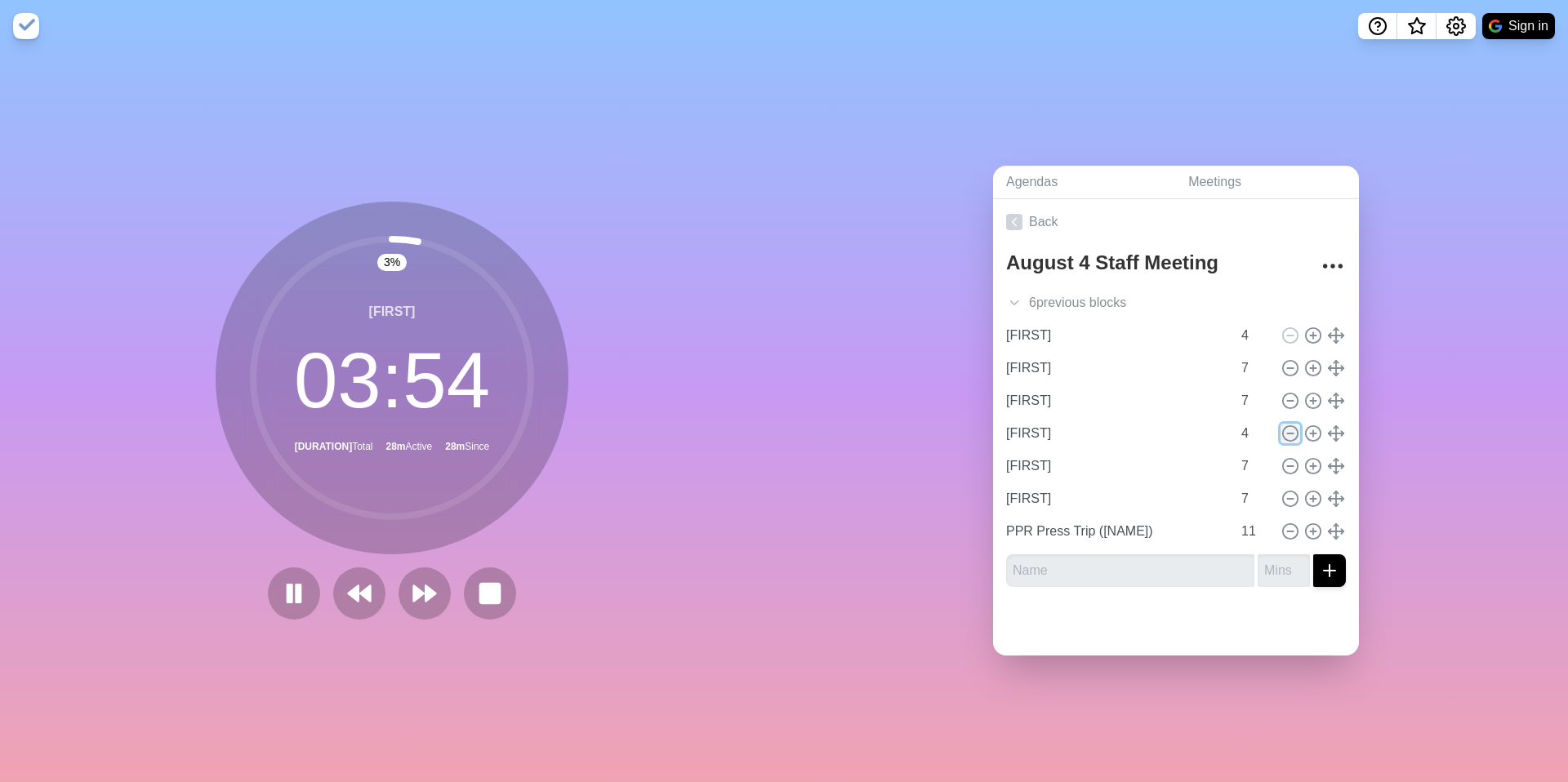 click 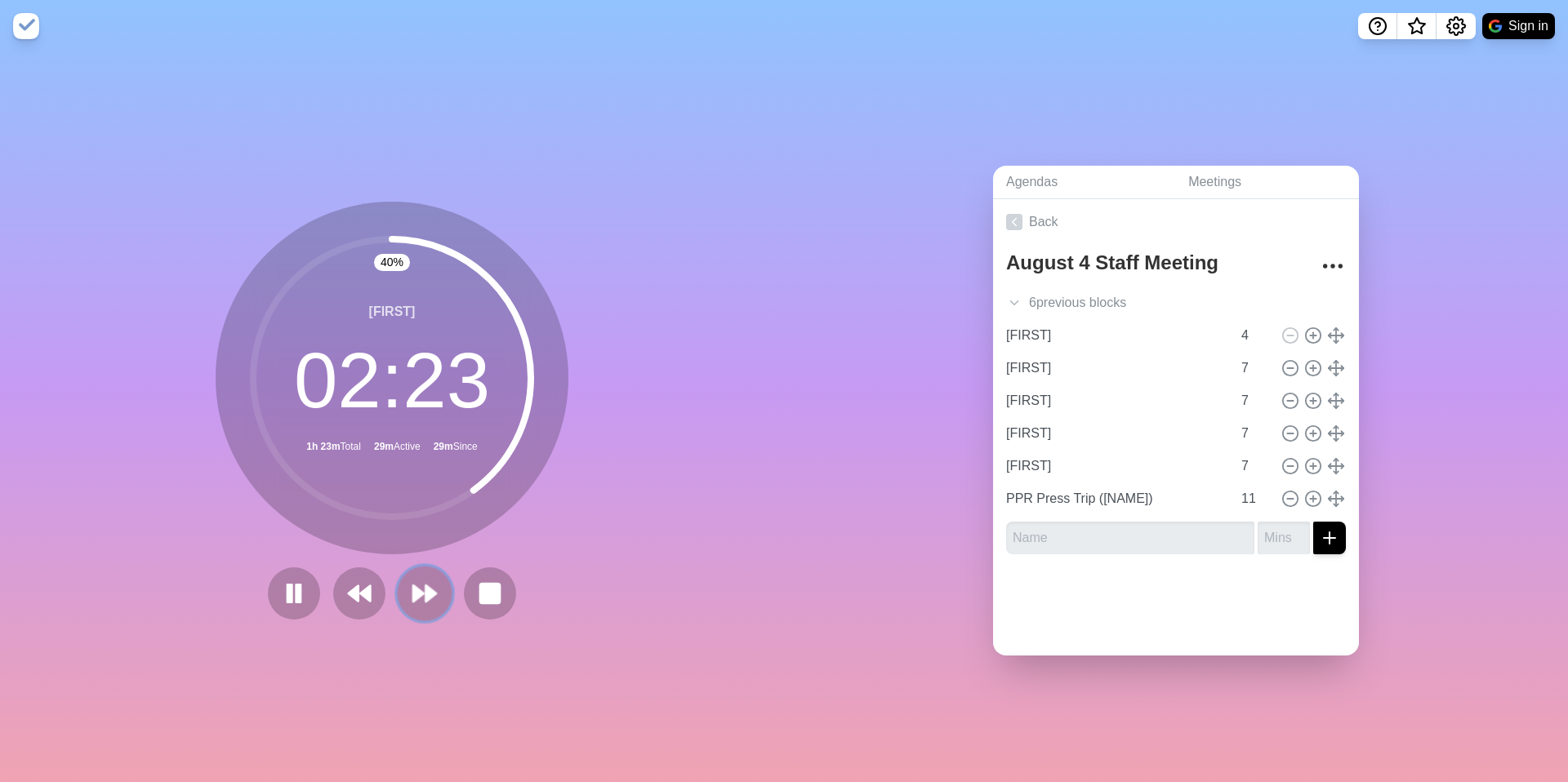 click 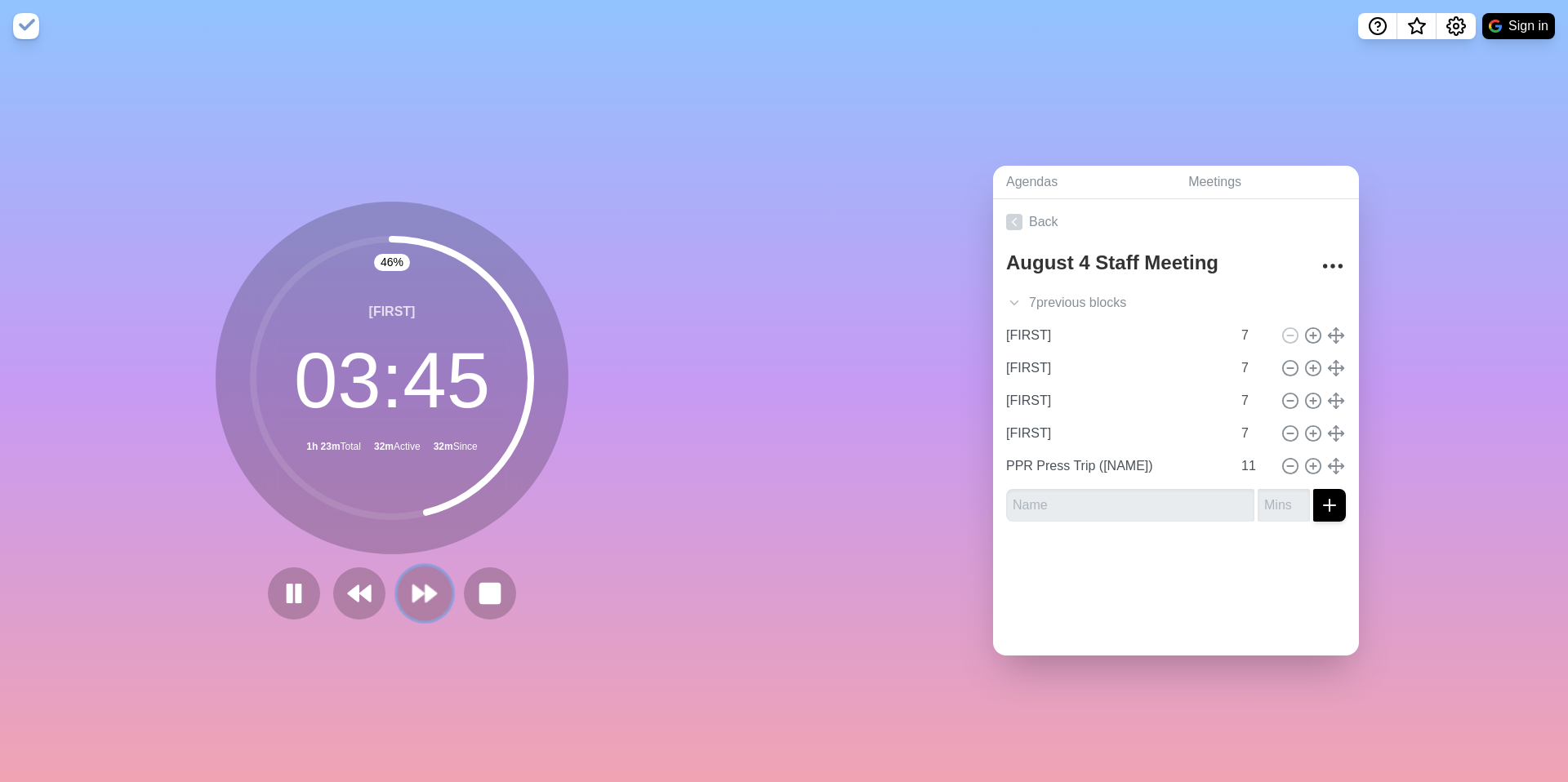 click 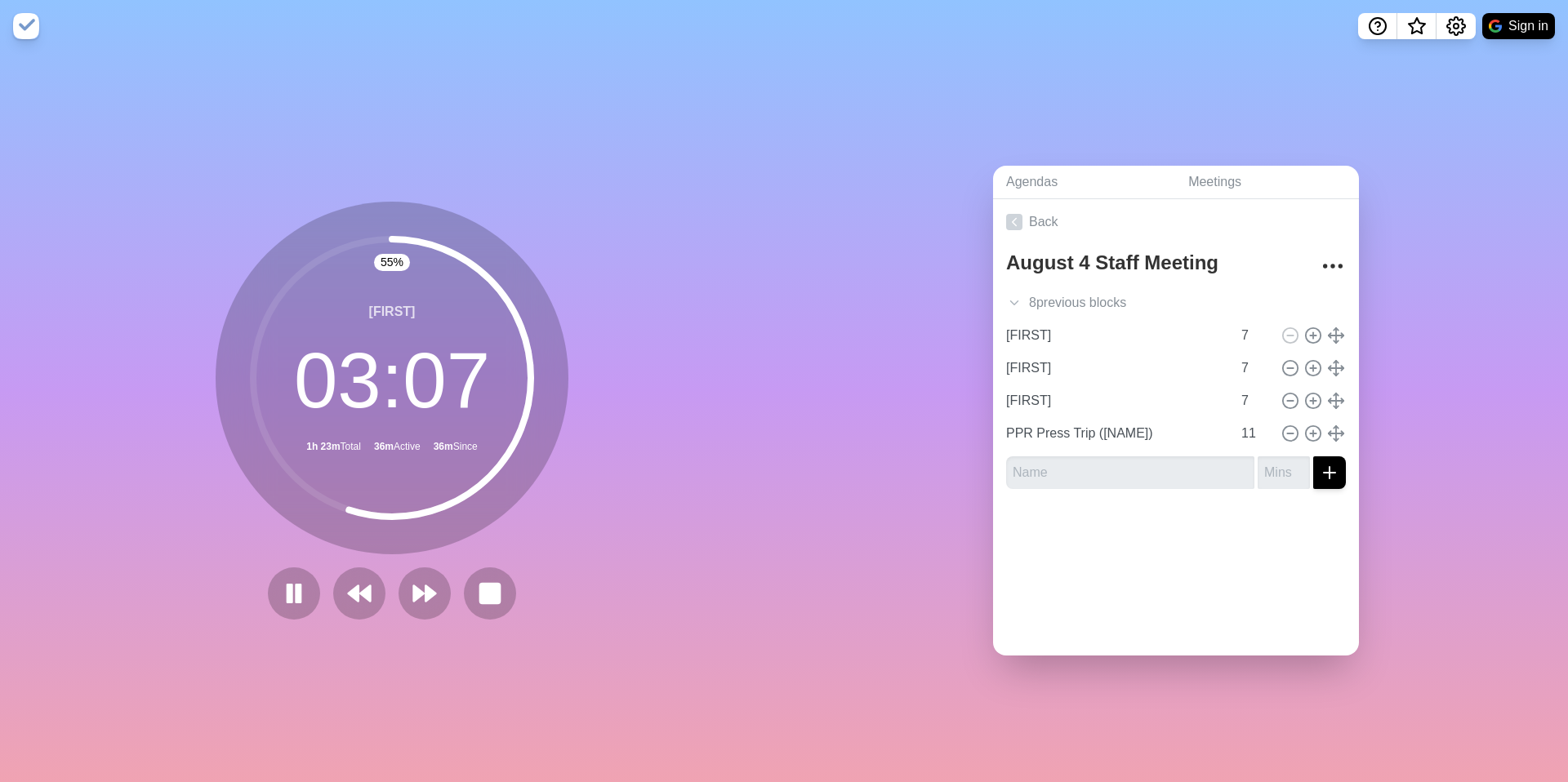 click on "55 %   [FIRST]     03 : 07   1h 23m
Total   36m
Active   36m
Since" at bounding box center (392, 417) 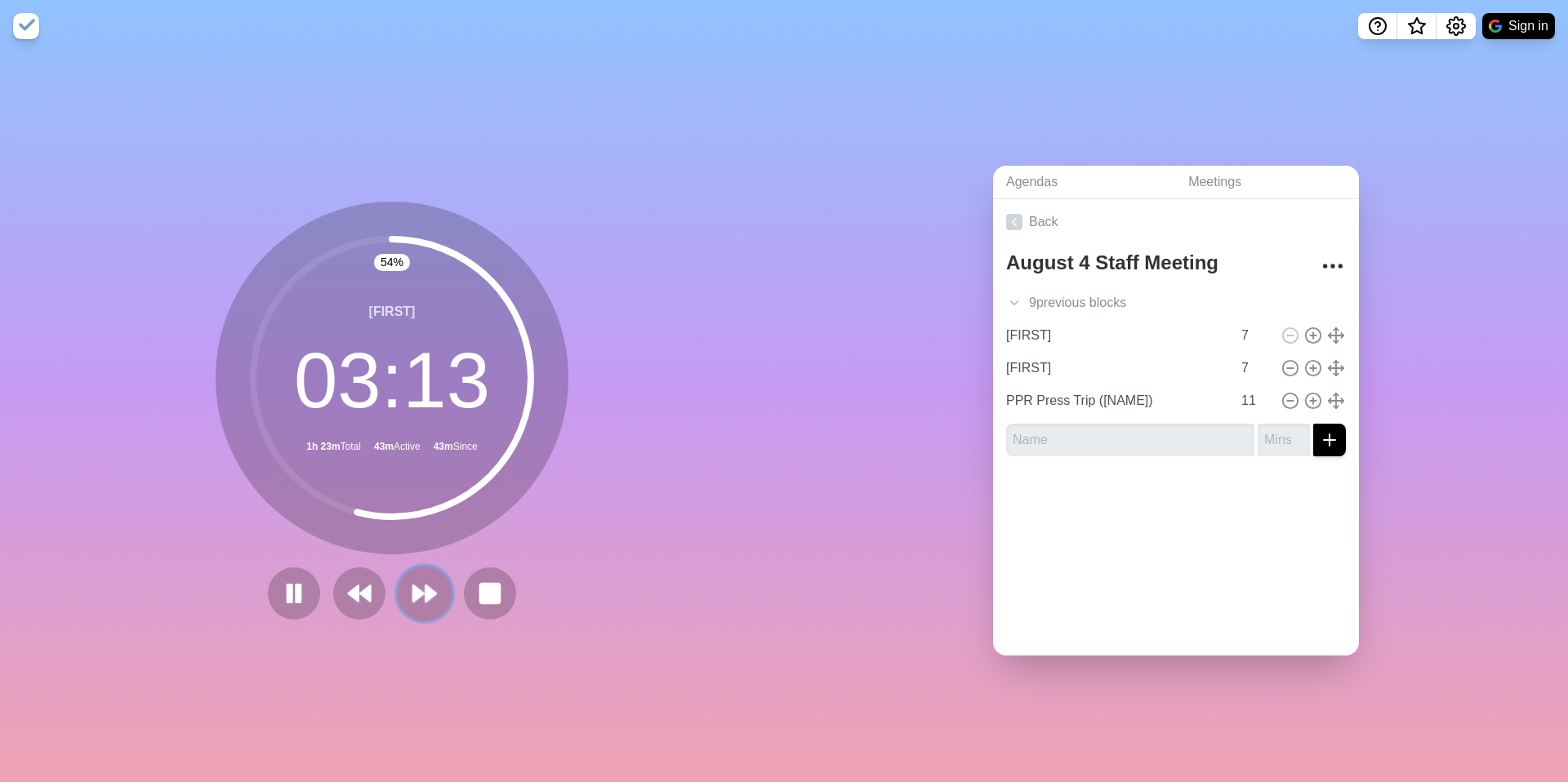 click 